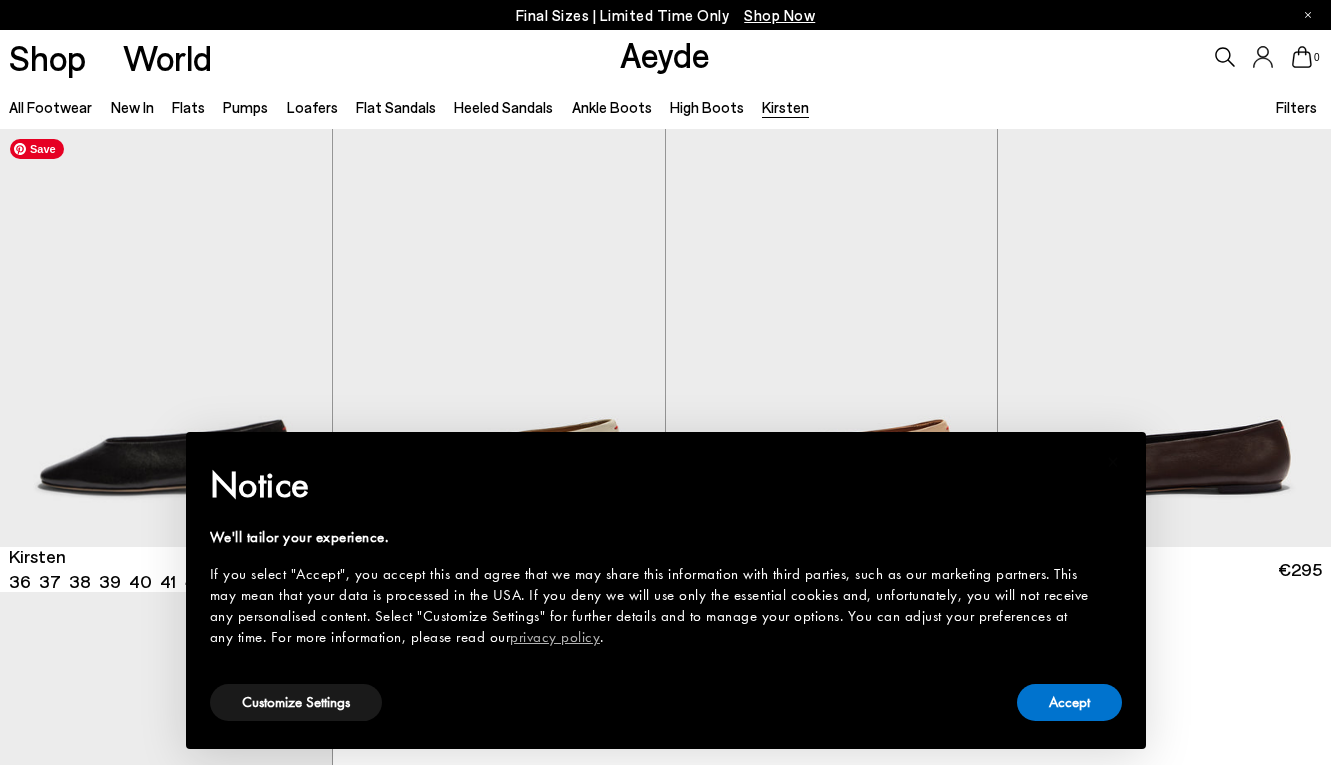 scroll, scrollTop: 0, scrollLeft: 0, axis: both 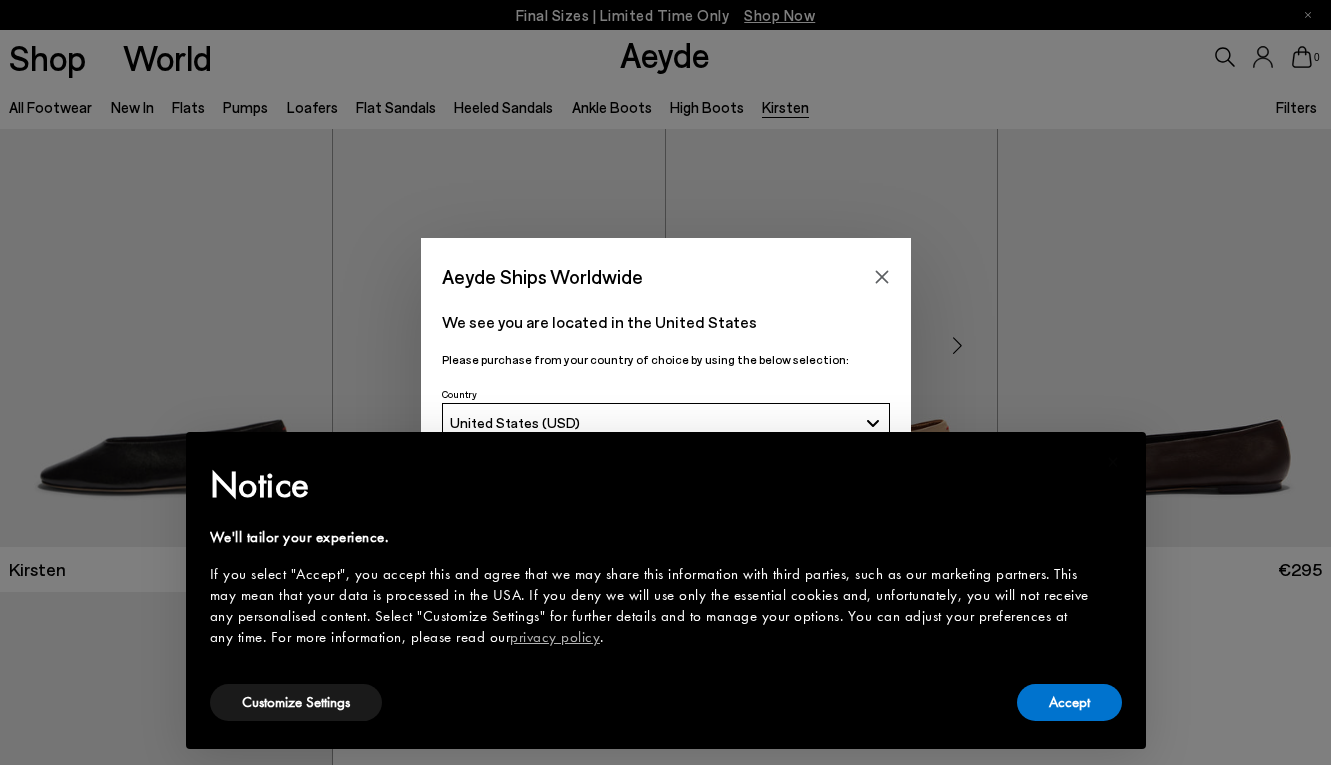 click at bounding box center (882, 277) 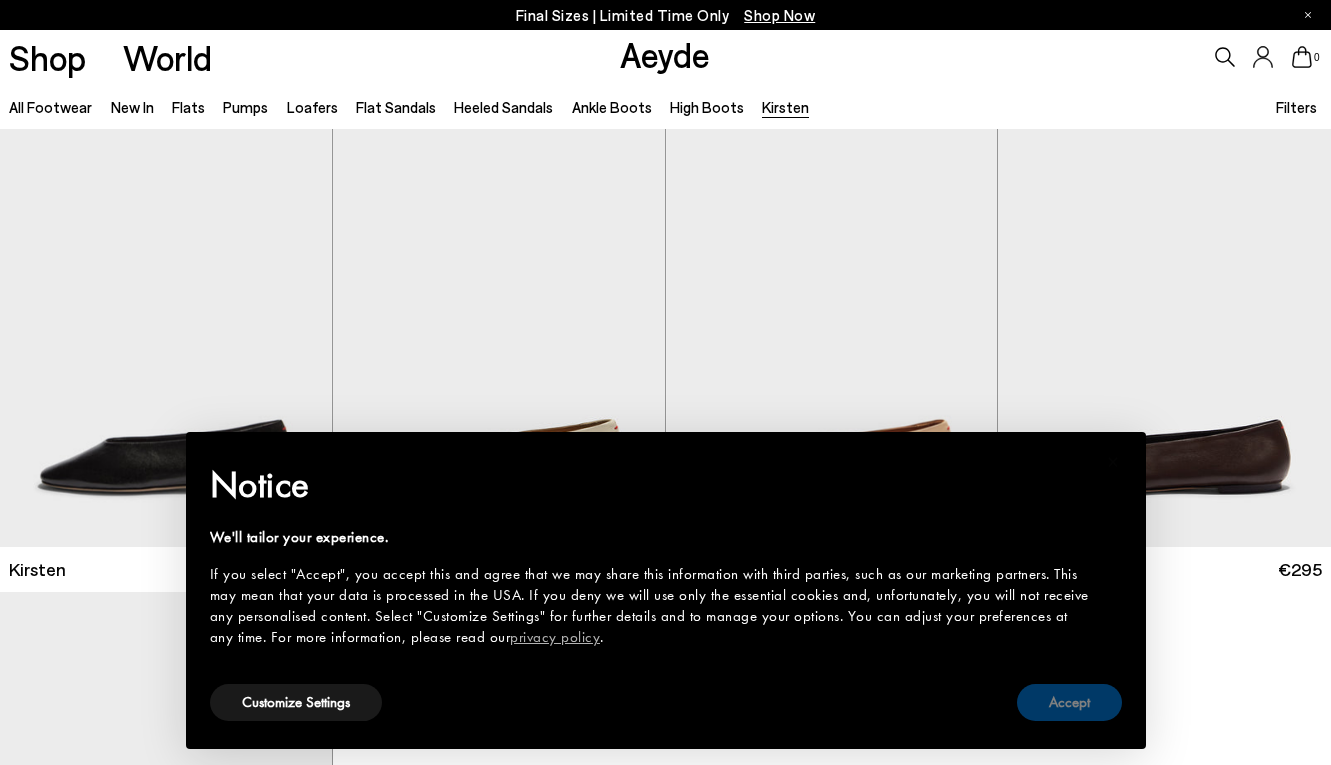 click on "Accept" at bounding box center [1069, 702] 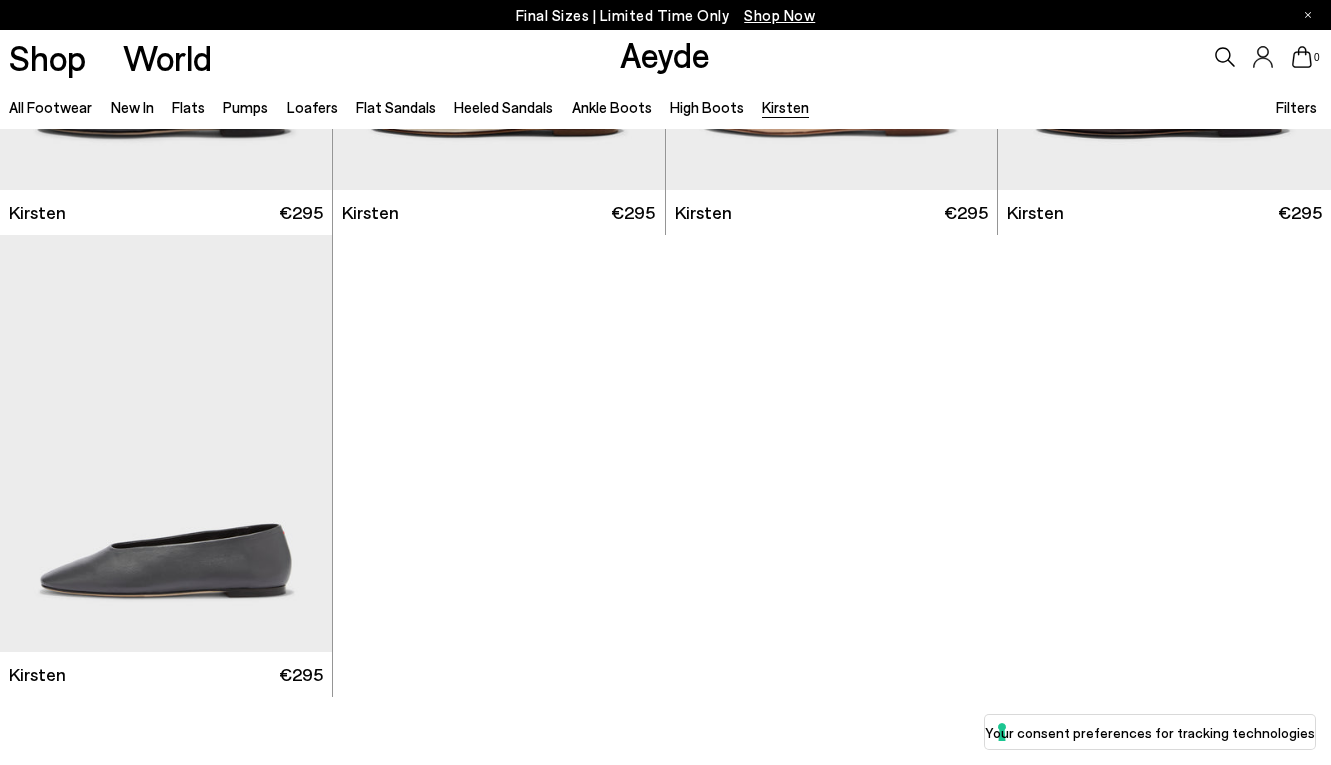 scroll, scrollTop: 0, scrollLeft: 0, axis: both 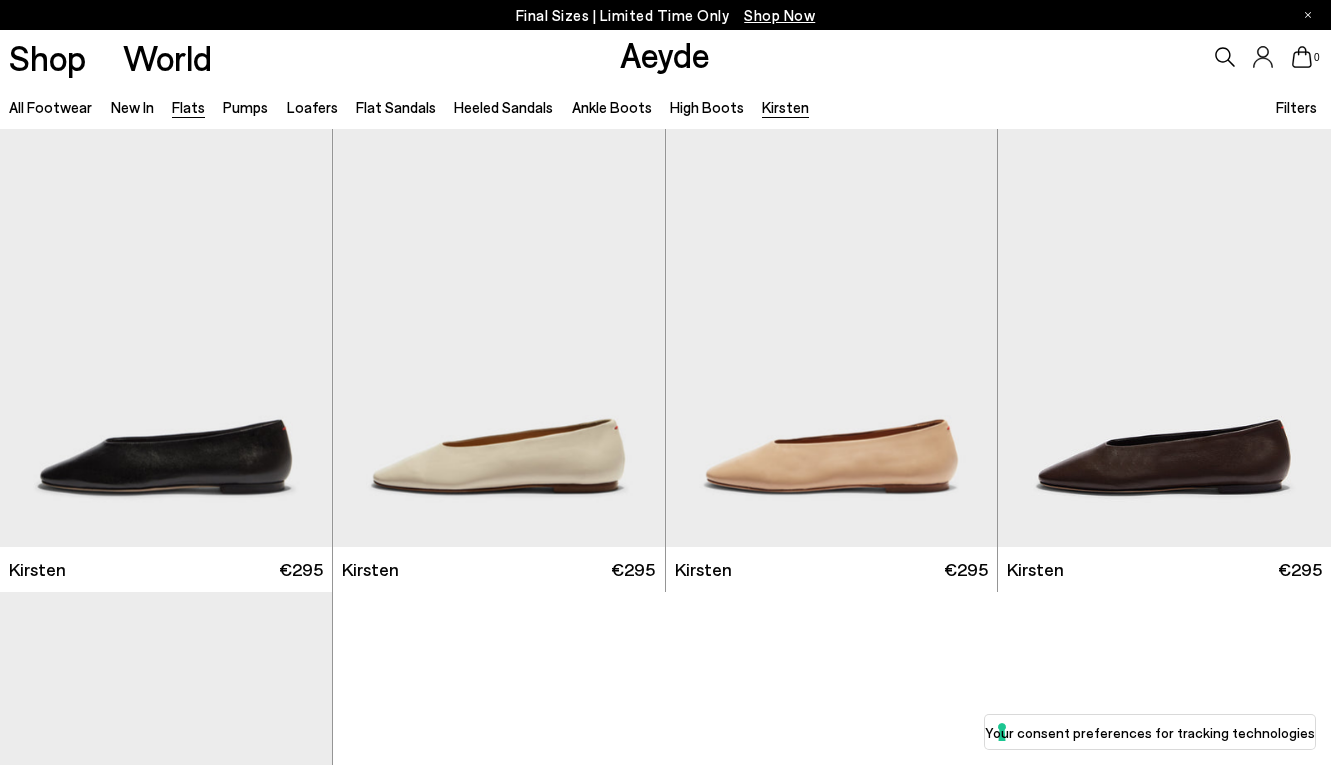 click on "Flats" at bounding box center [188, 107] 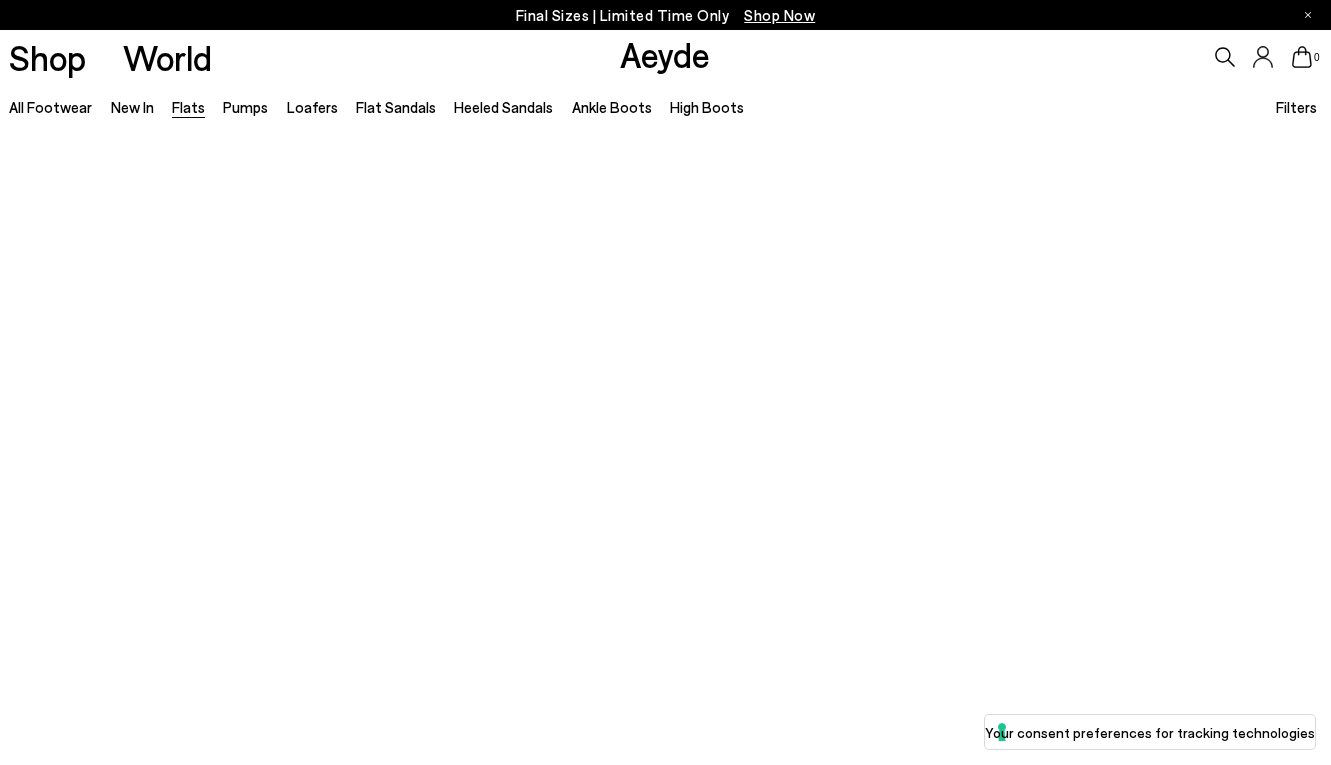 scroll, scrollTop: 0, scrollLeft: 0, axis: both 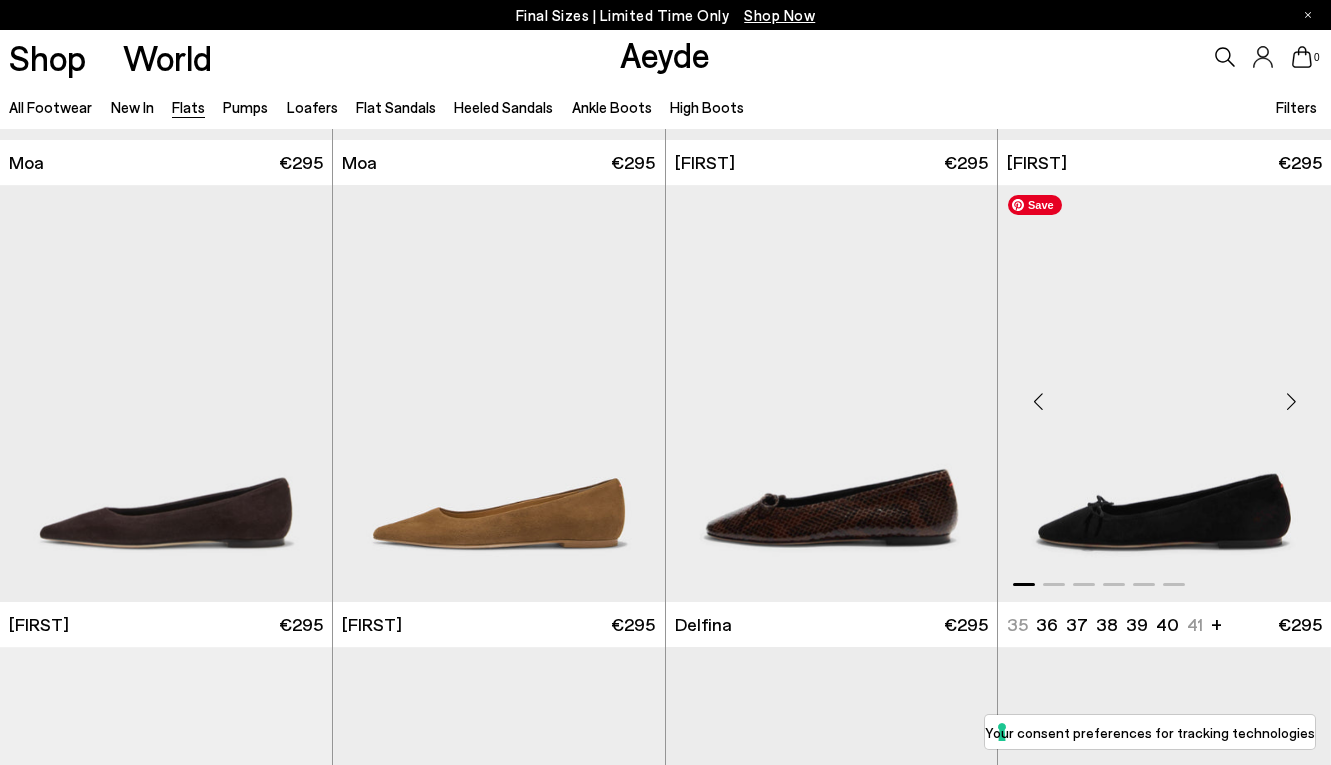 click at bounding box center (1164, 393) 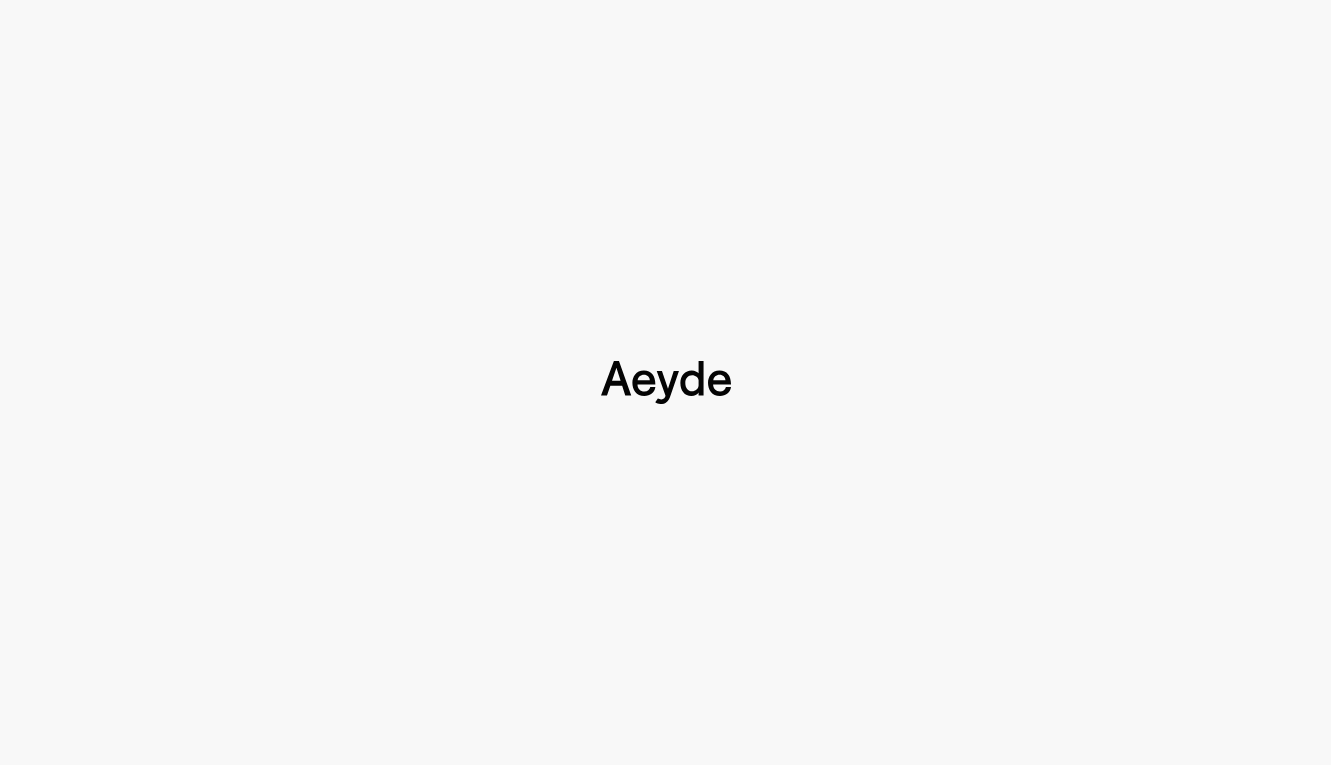 type 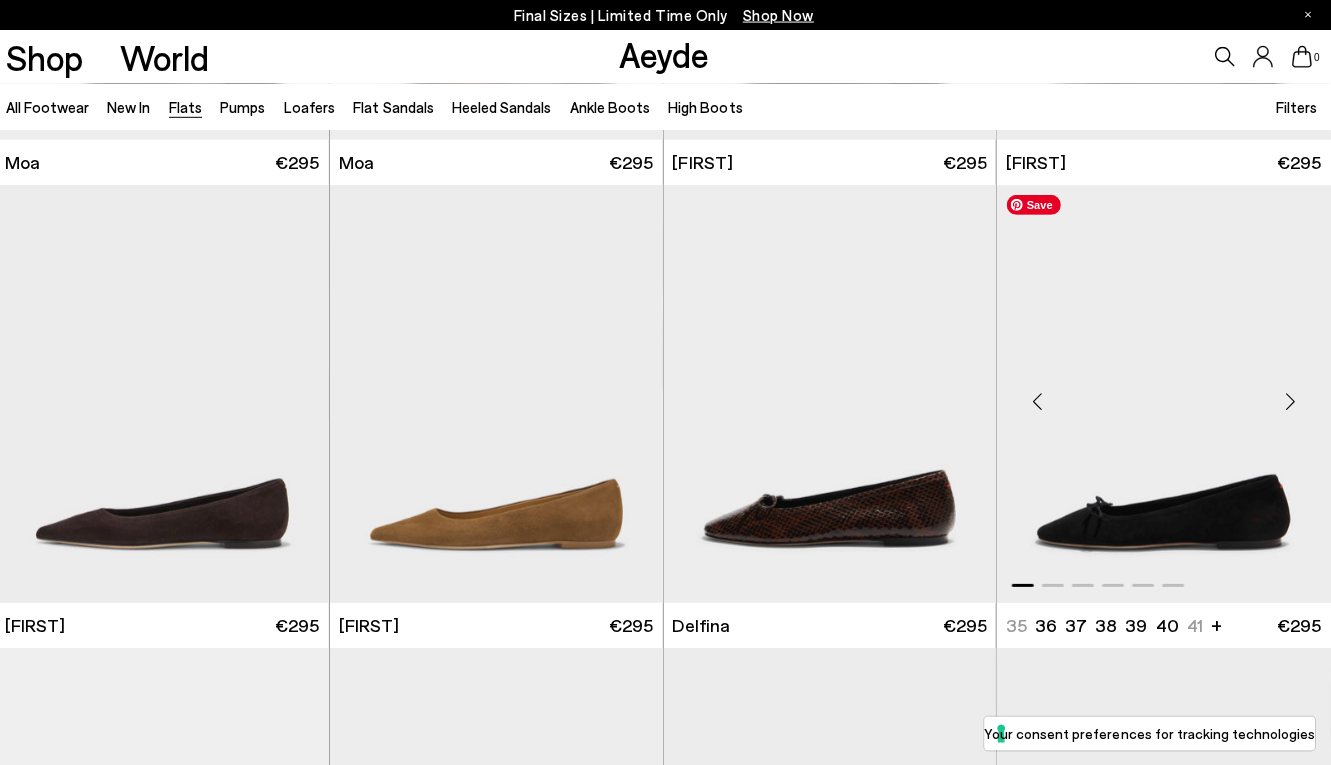 scroll, scrollTop: 2718, scrollLeft: 0, axis: vertical 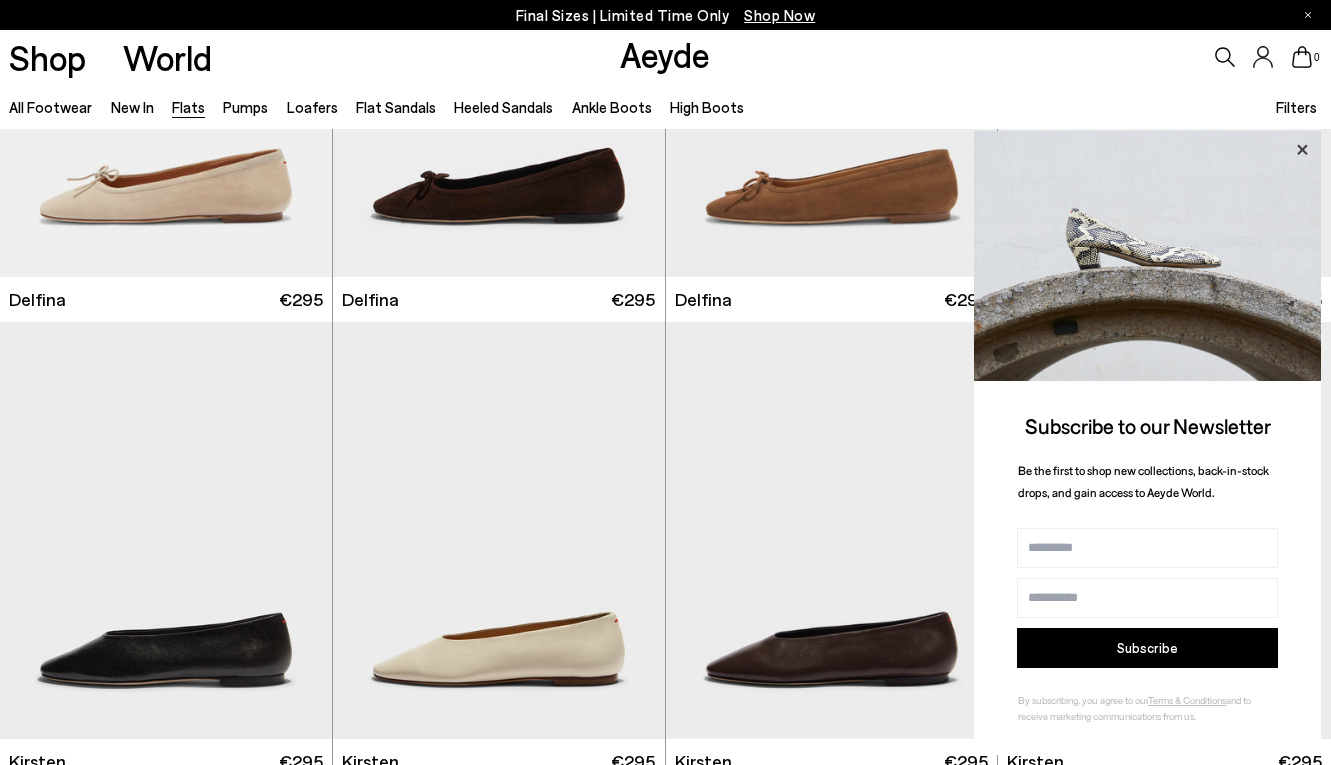 click 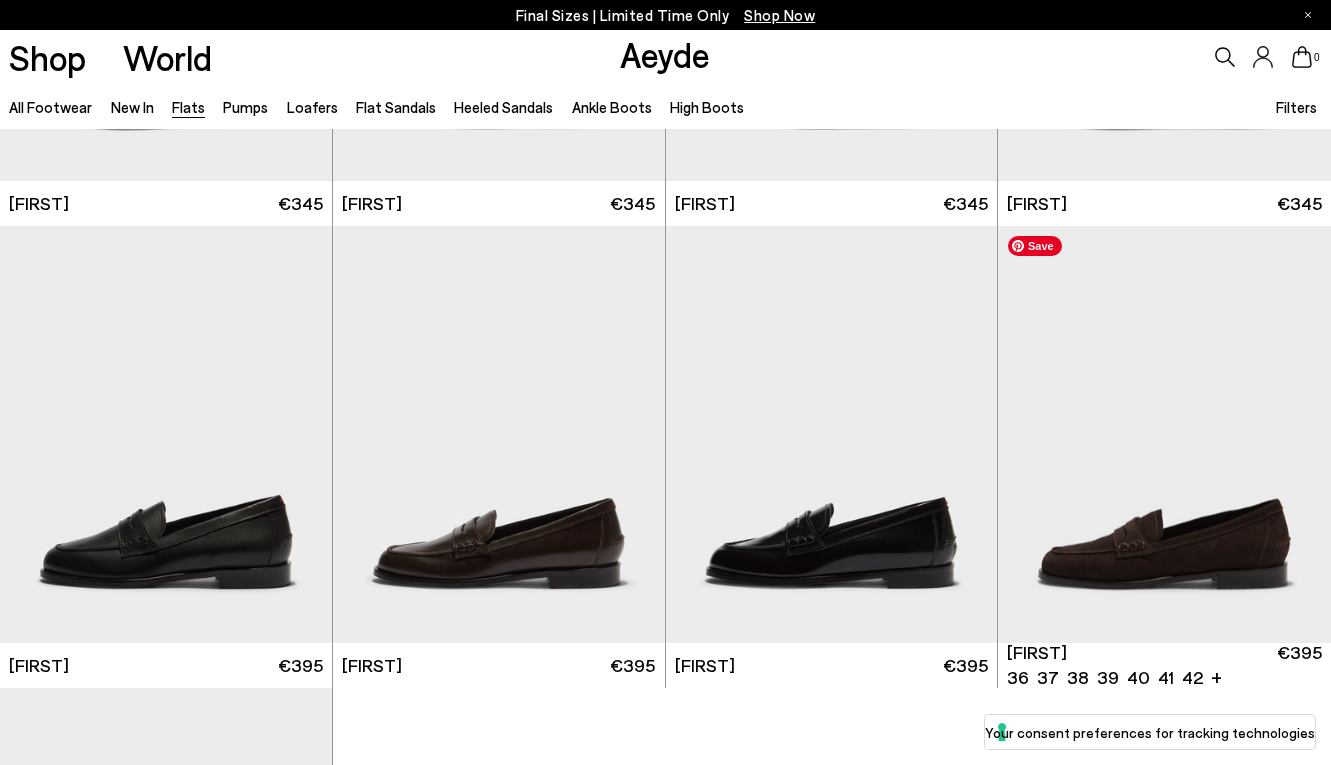 scroll, scrollTop: 9401, scrollLeft: 0, axis: vertical 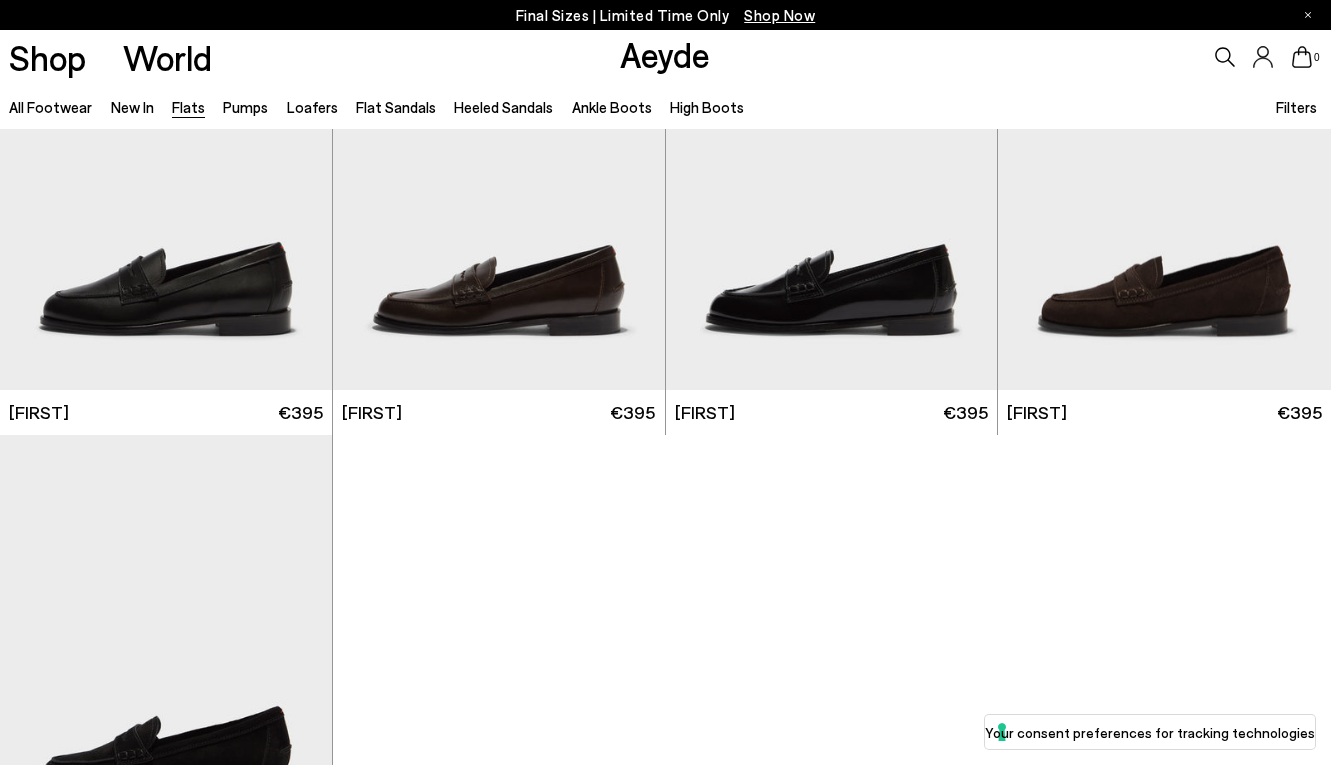 click 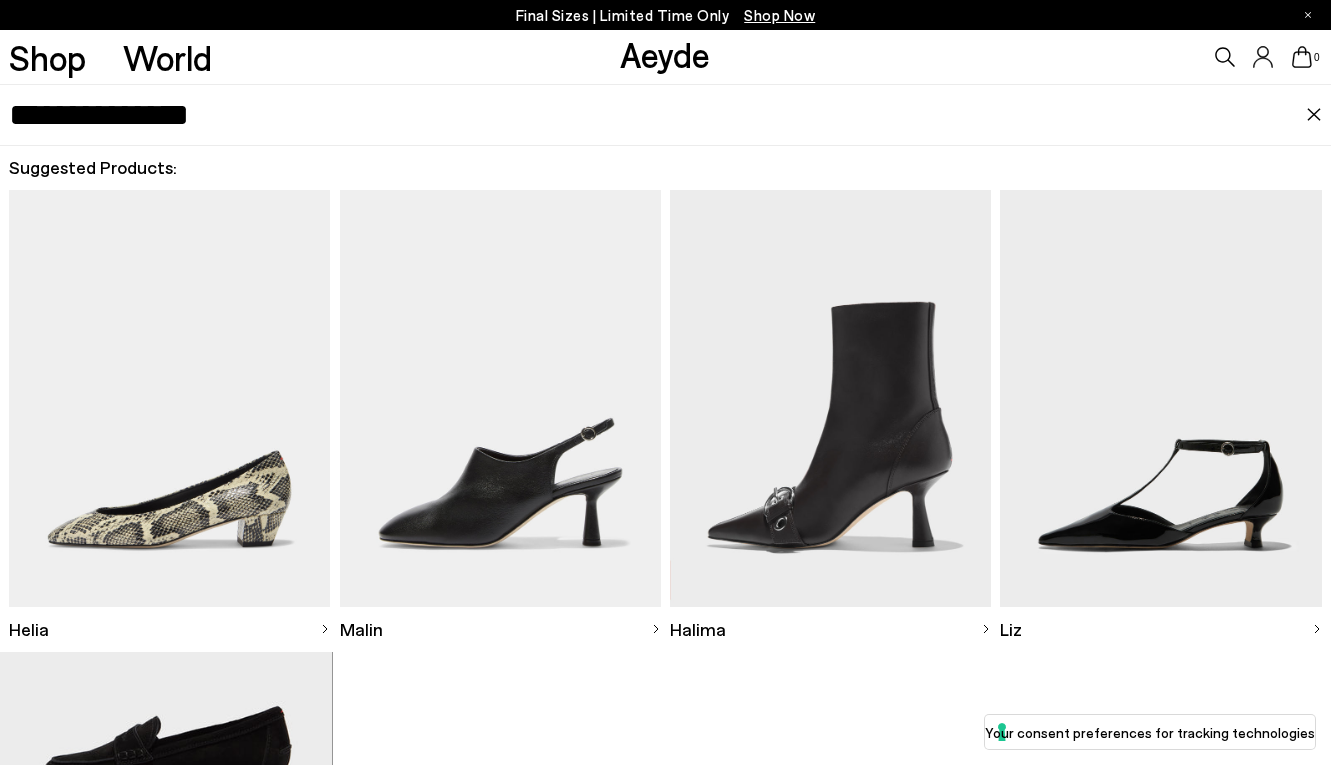 type on "**********" 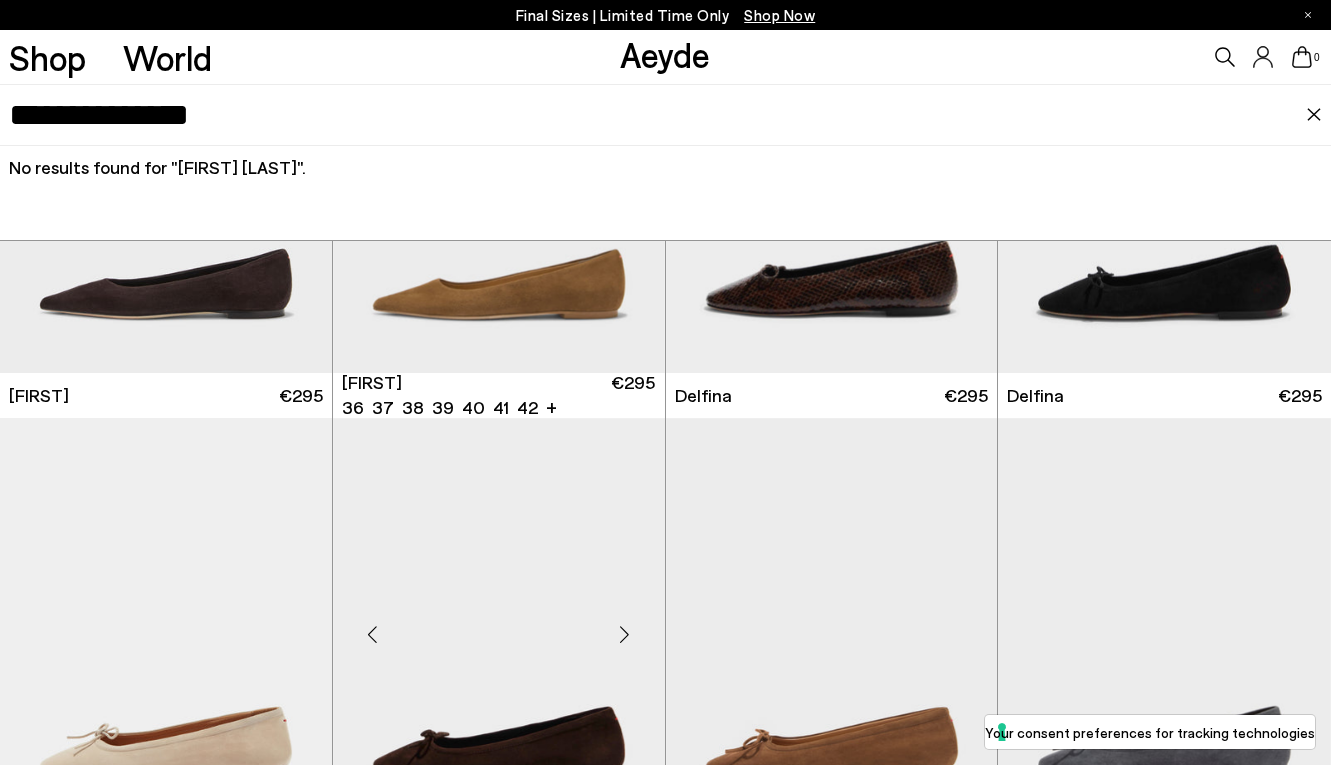 scroll, scrollTop: 2851, scrollLeft: 0, axis: vertical 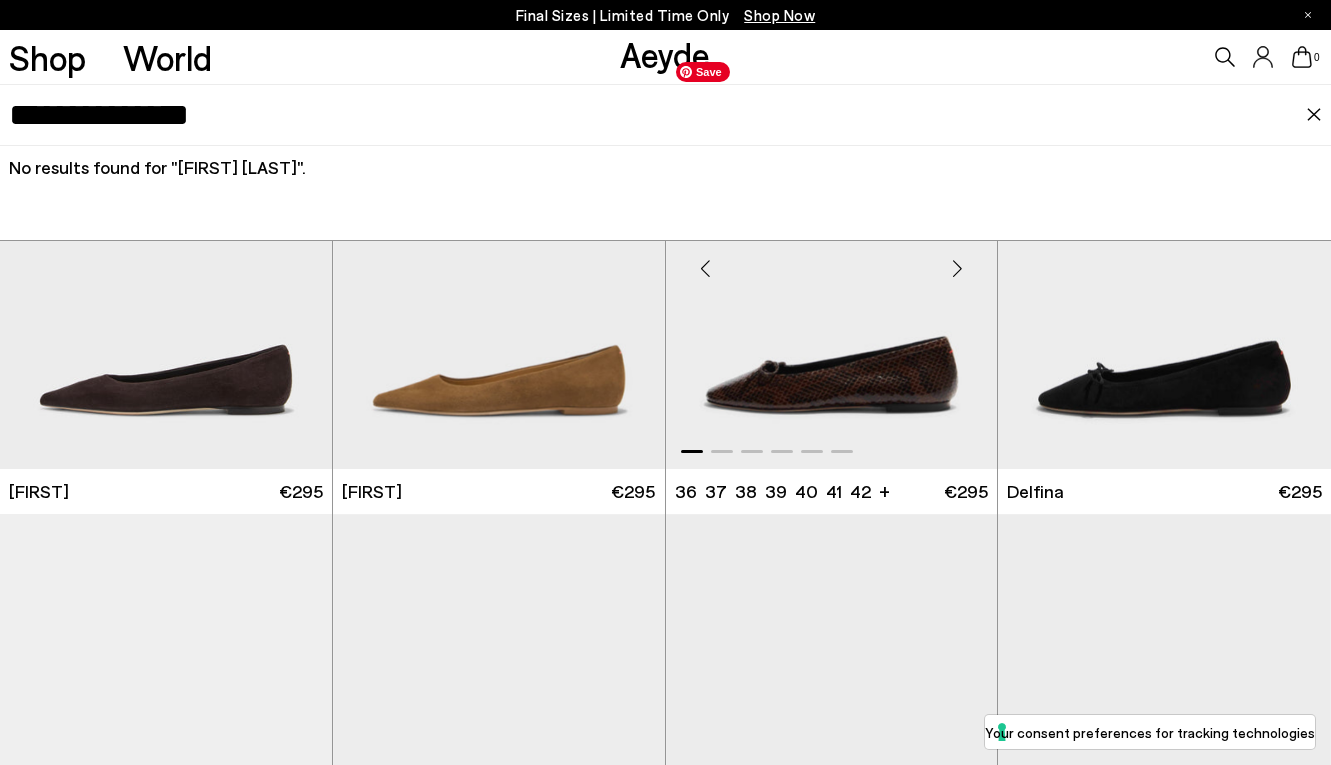 click at bounding box center [832, 260] 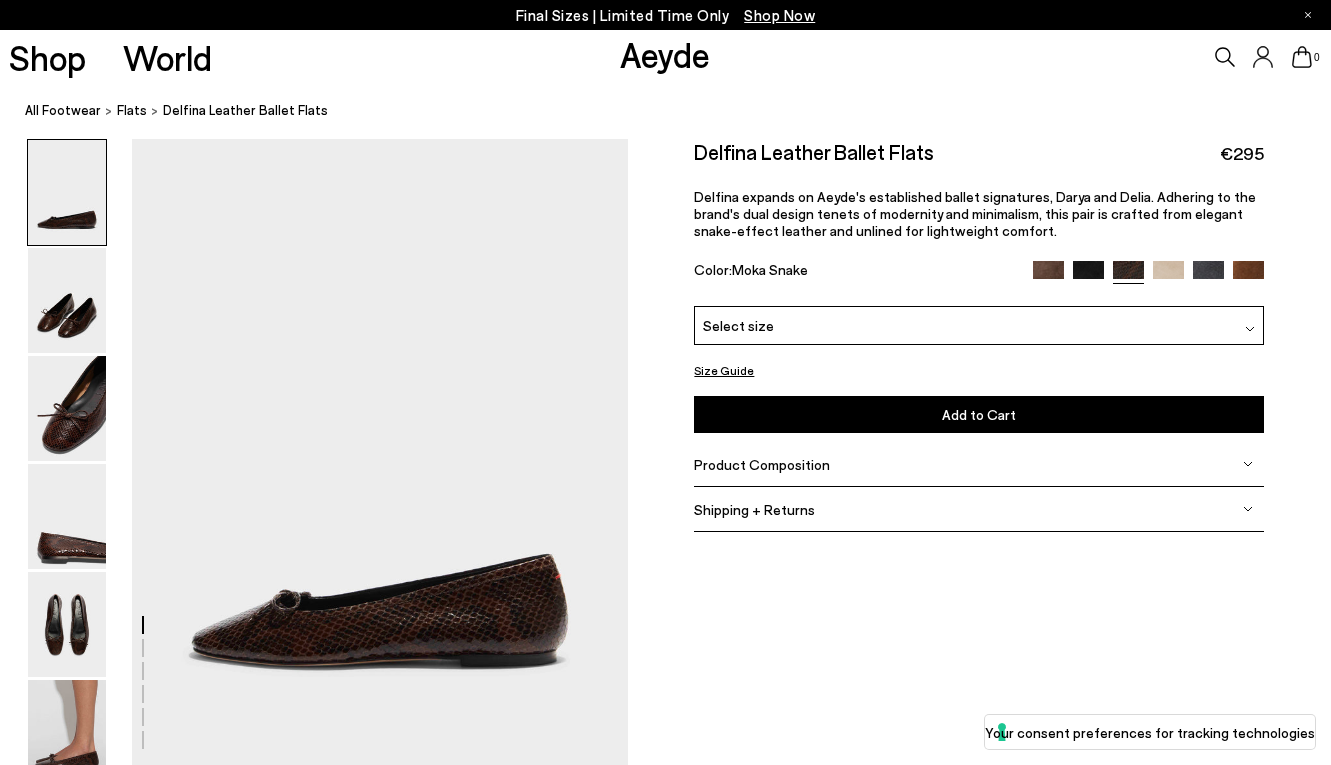 scroll, scrollTop: 0, scrollLeft: 0, axis: both 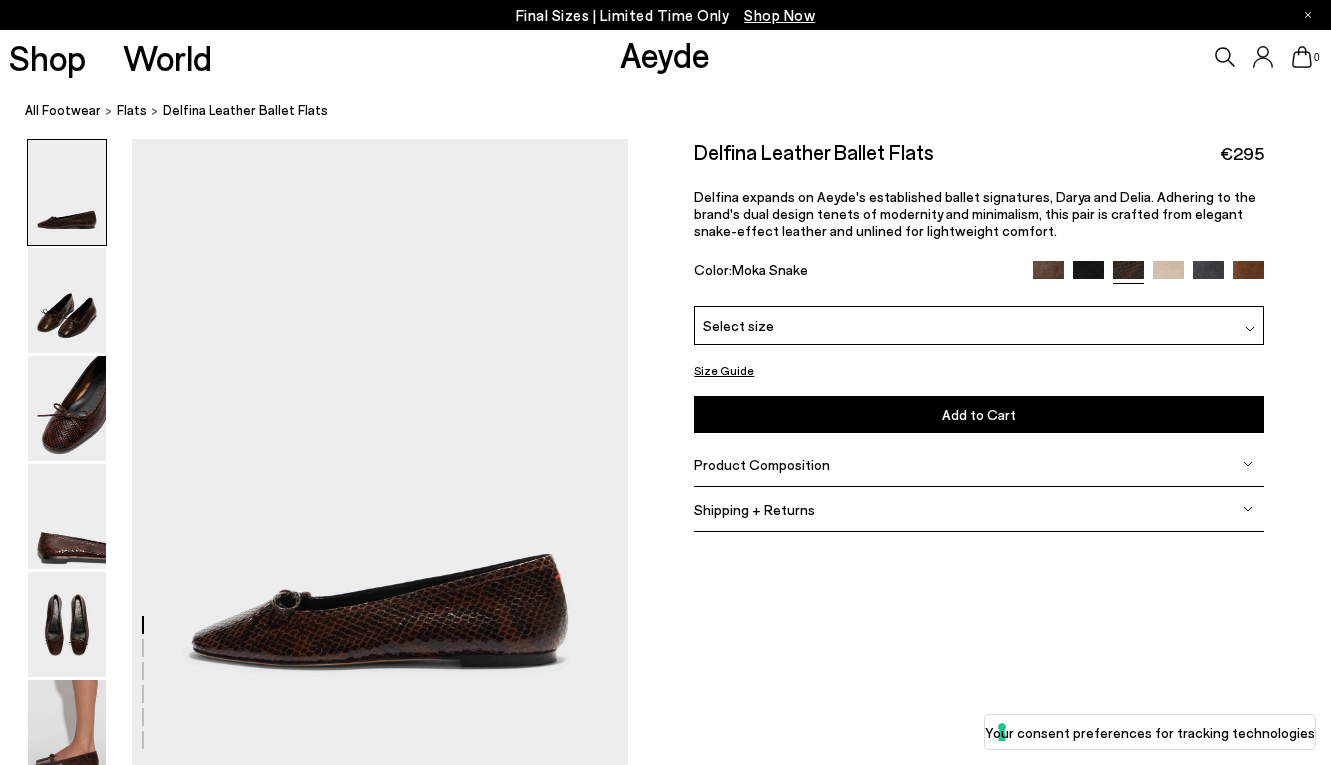 click at bounding box center [1088, 276] 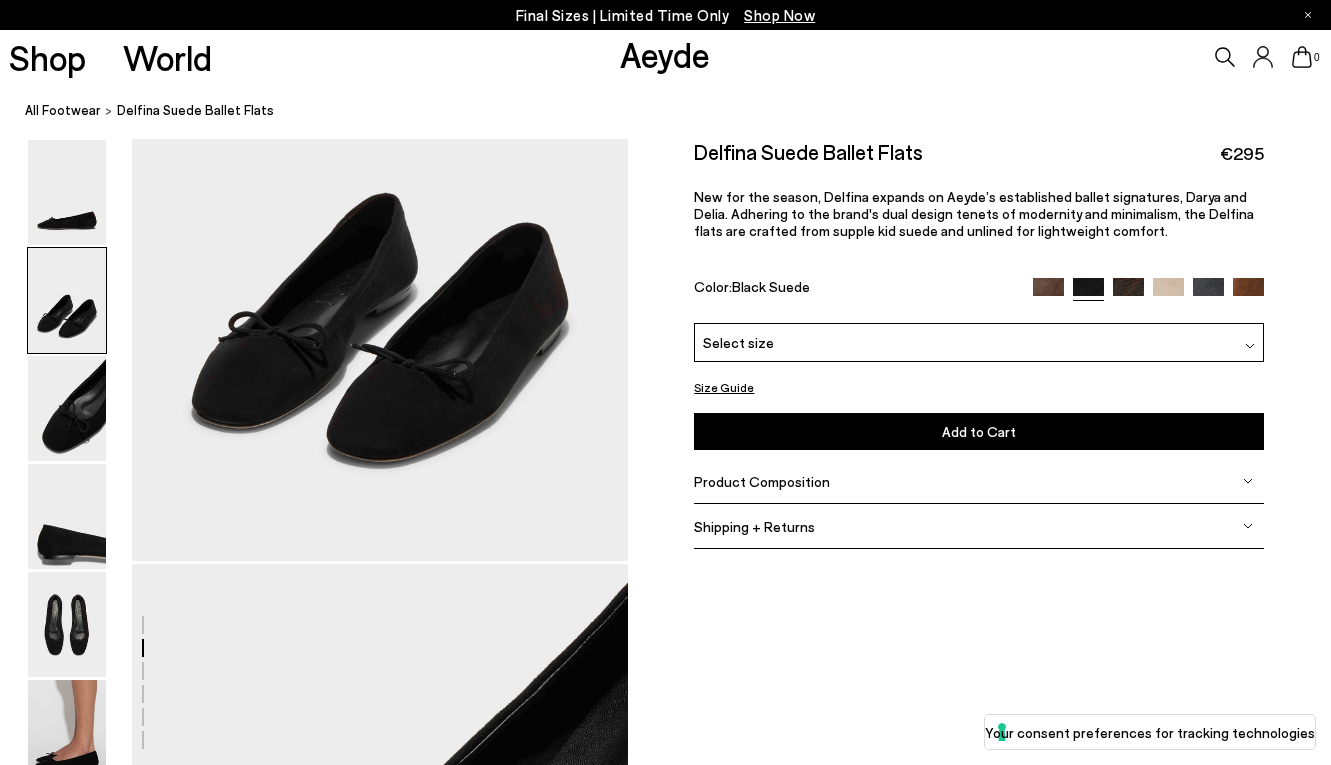 scroll, scrollTop: 966, scrollLeft: 0, axis: vertical 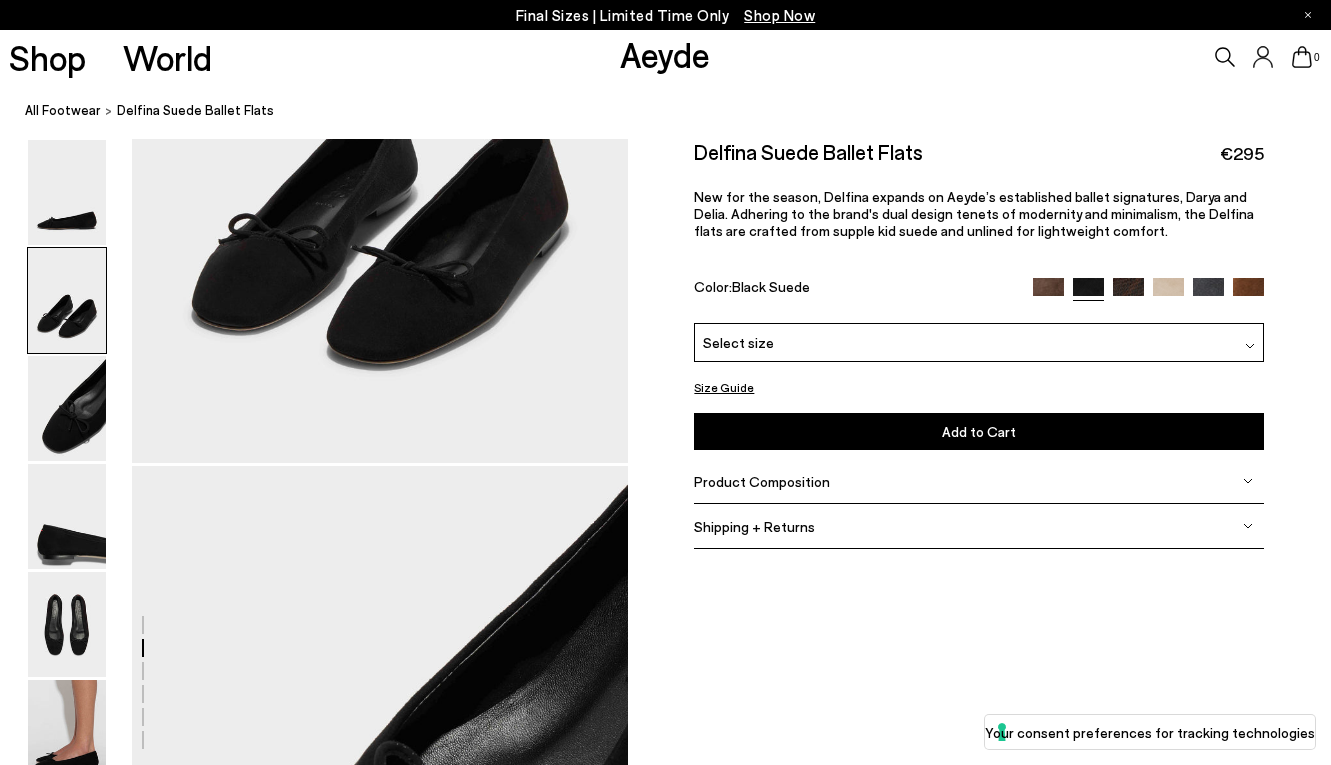 click 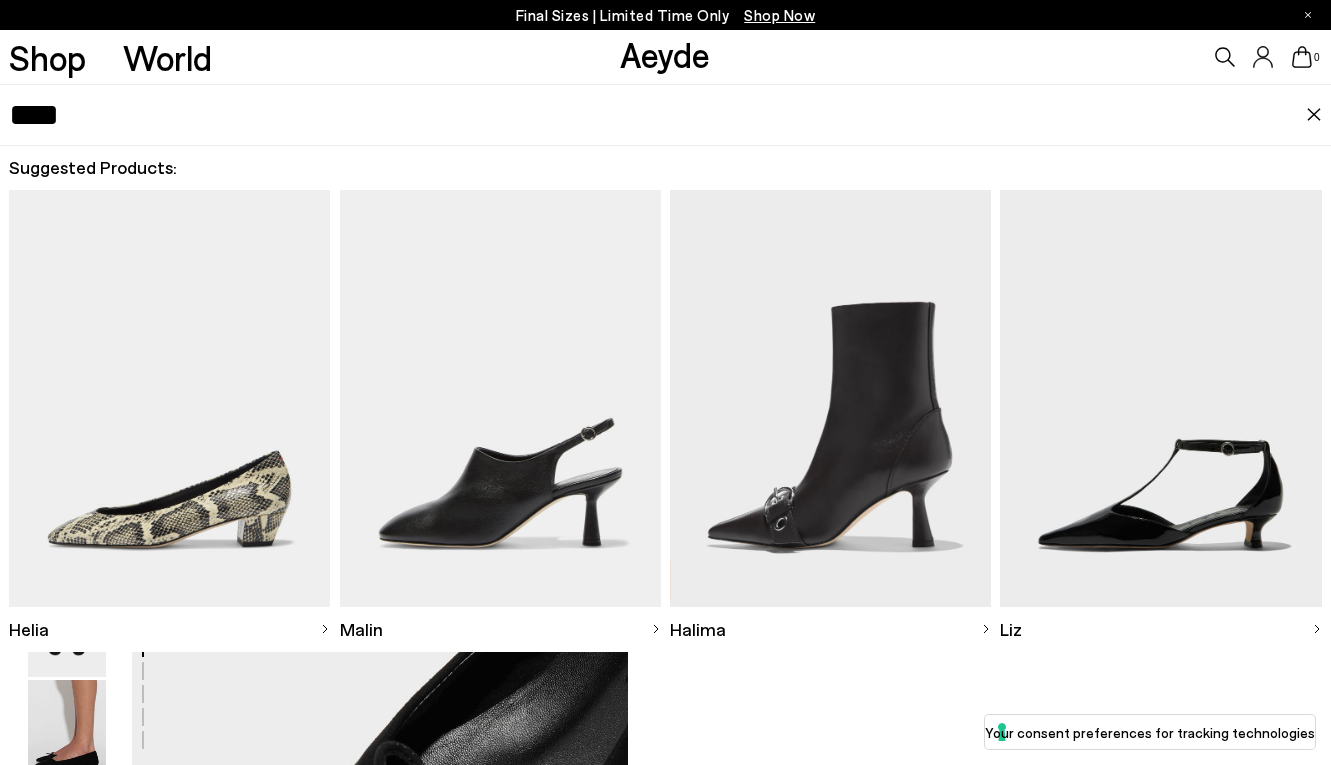 type on "*****" 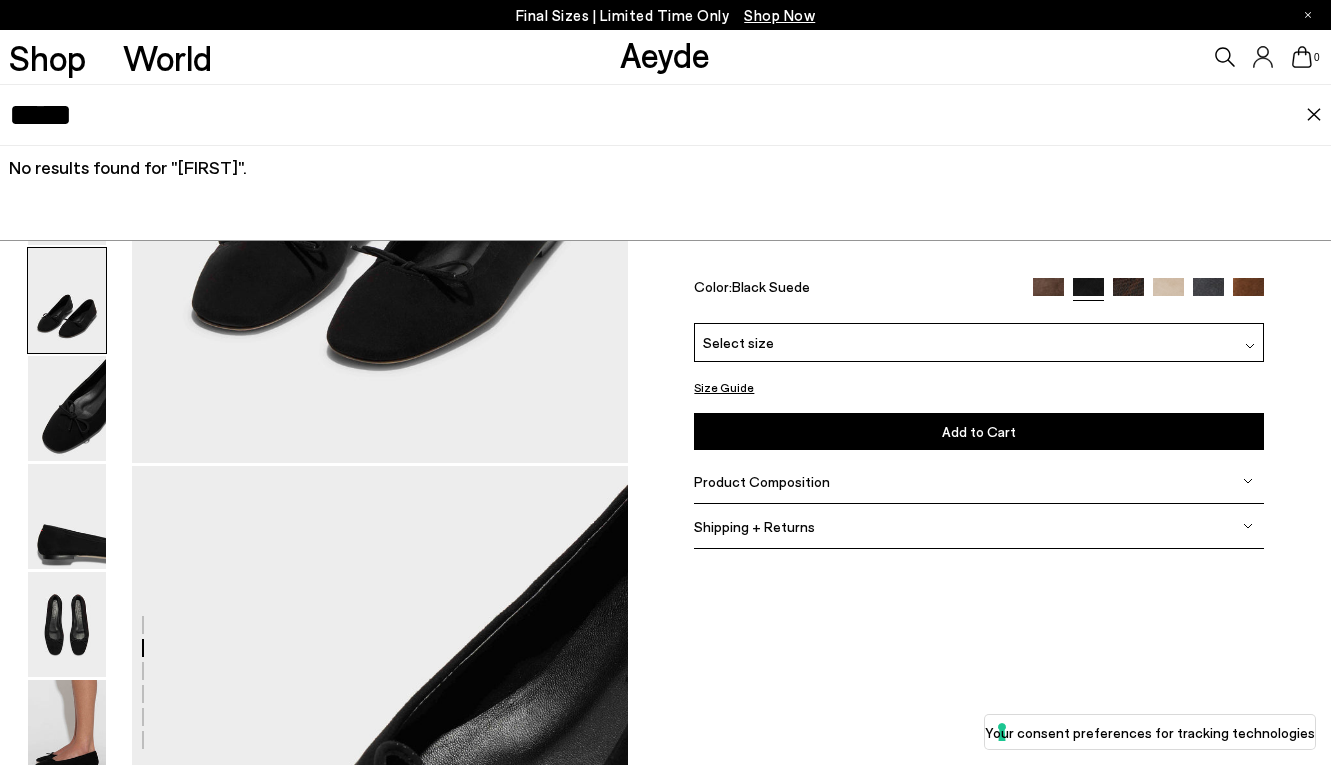 type 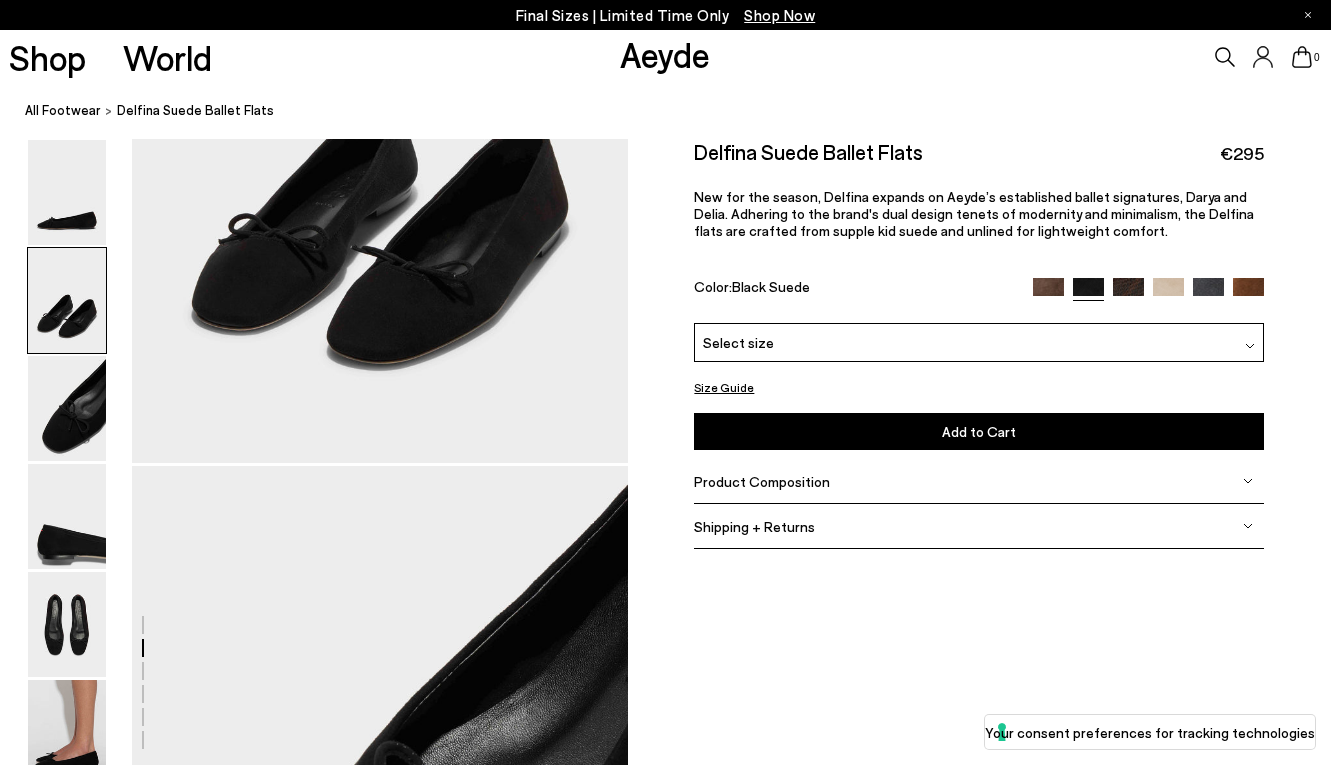 click on "New for the season, Delfina expands on Aeyde’s established ballet signatures, Darya and Delia. Adhering to the brand's dual design tenets of modernity and minimalism, the Delfina flats are crafted from supple kid suede and unlined for lightweight comfort." at bounding box center (974, 213) 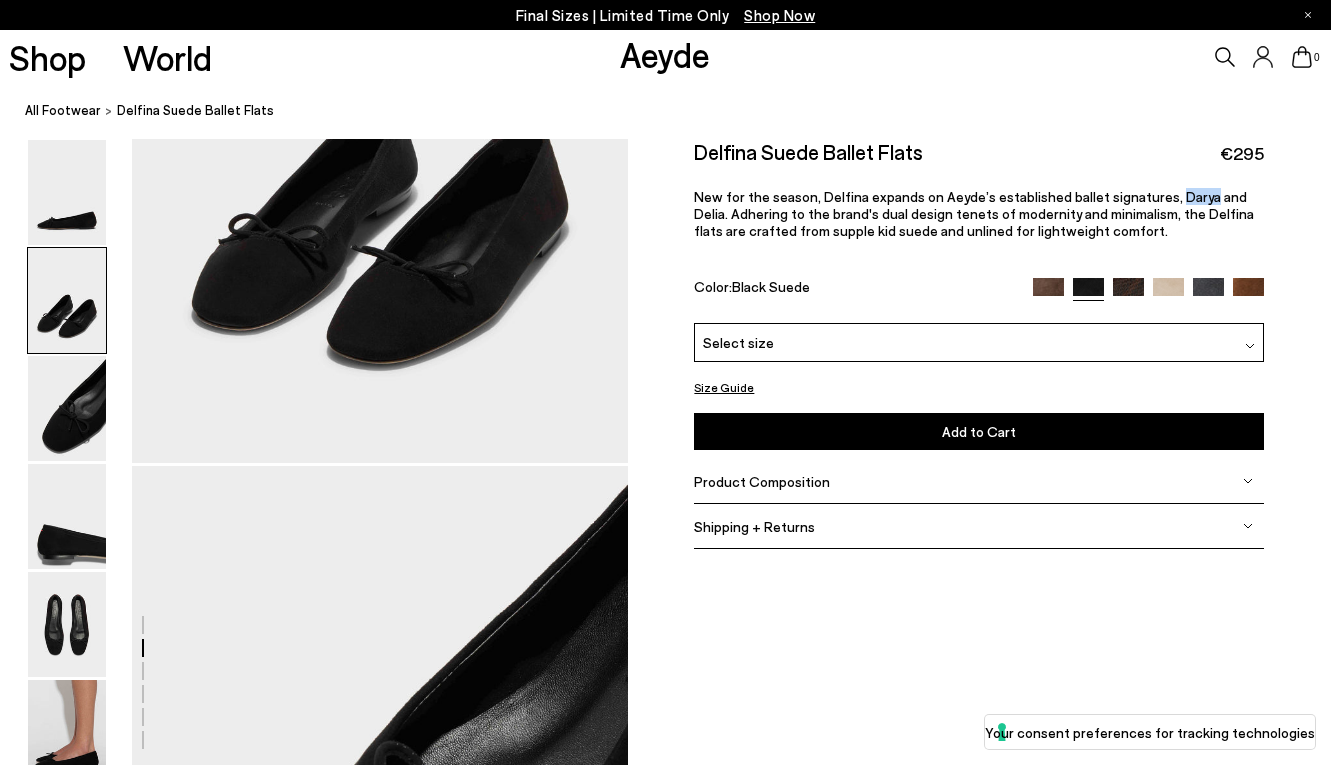 click on "New for the season, Delfina expands on Aeyde’s established ballet signatures, Darya and Delia. Adhering to the brand's dual design tenets of modernity and minimalism, the Delfina flats are crafted from supple kid suede and unlined for lightweight comfort." at bounding box center (974, 213) 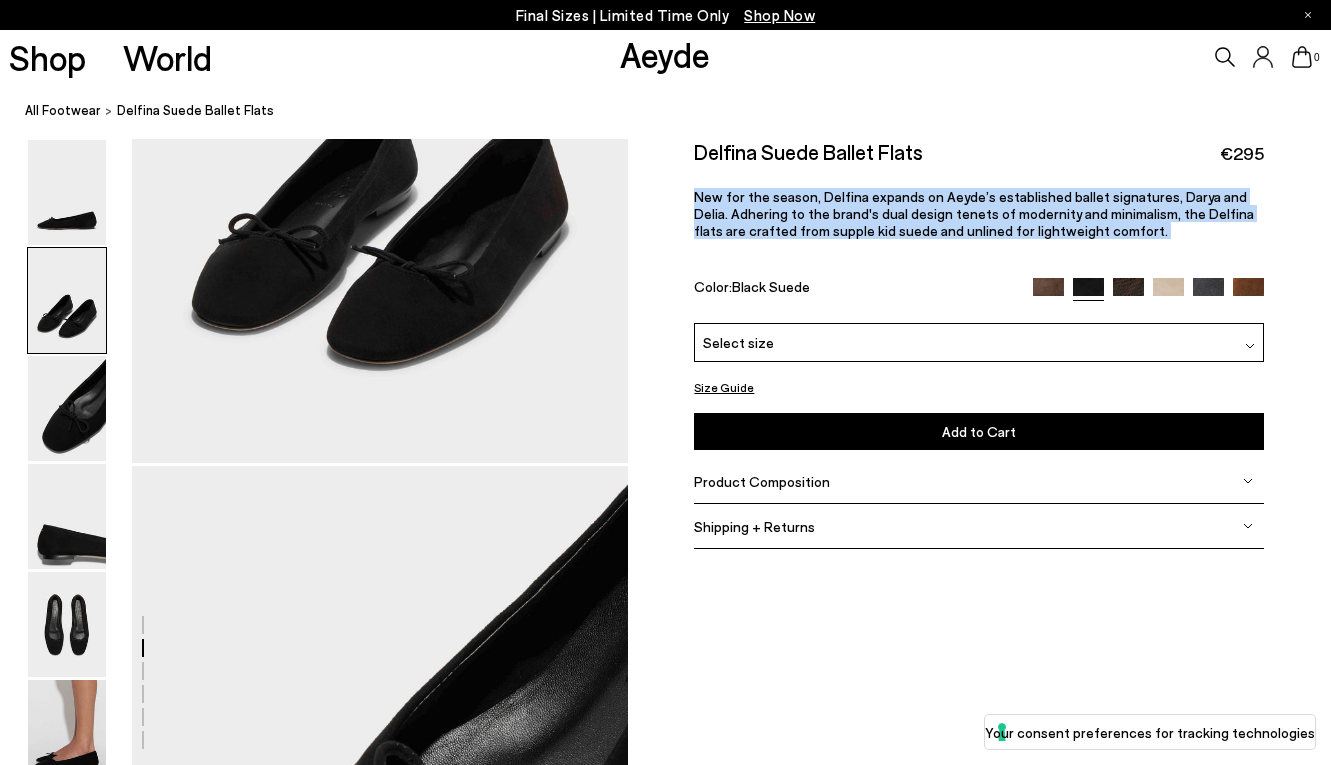 click on "New for the season, Delfina expands on Aeyde’s established ballet signatures, Darya and Delia. Adhering to the brand's dual design tenets of modernity and minimalism, the Delfina flats are crafted from supple kid suede and unlined for lightweight comfort." at bounding box center [974, 213] 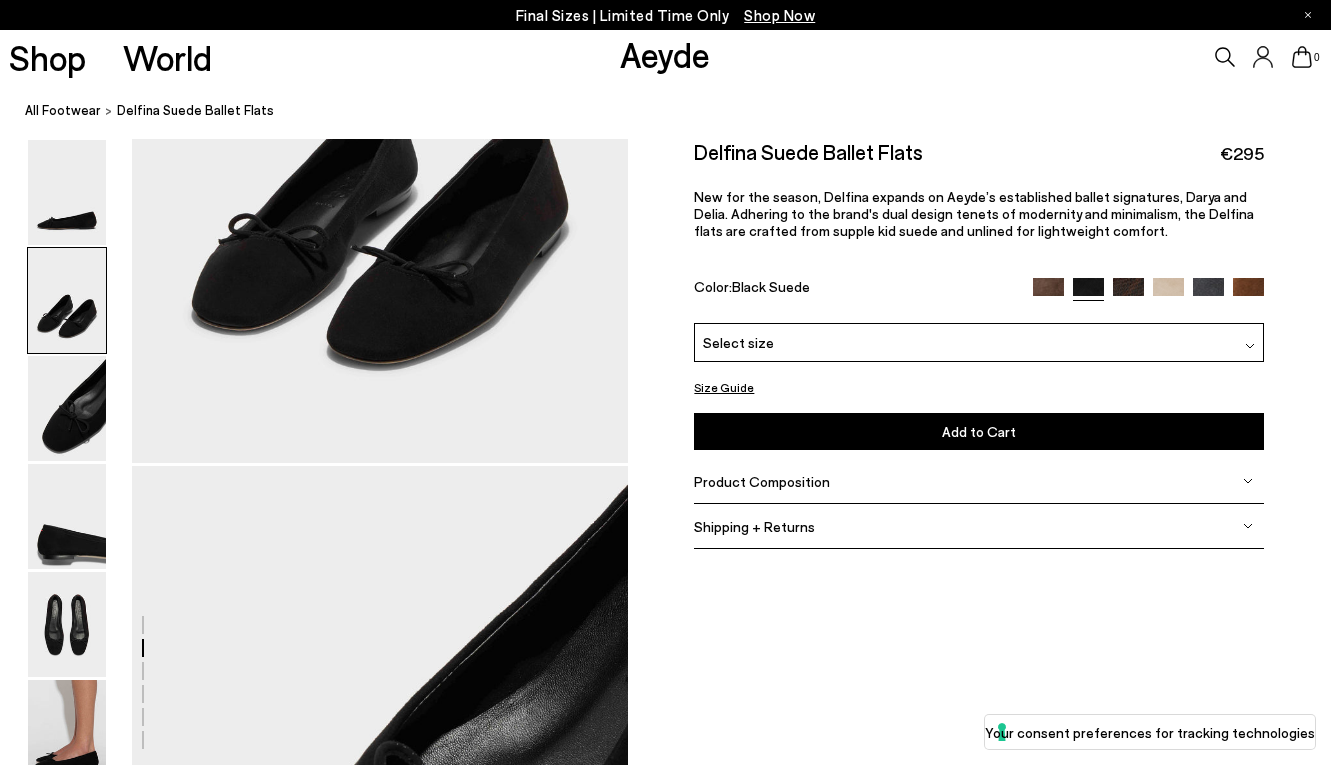click on "New for the season, Delfina expands on Aeyde’s established ballet signatures, Darya and Delia. Adhering to the brand's dual design tenets of modernity and minimalism, the Delfina flats are crafted from supple kid suede and unlined for lightweight comfort." at bounding box center [979, 222] 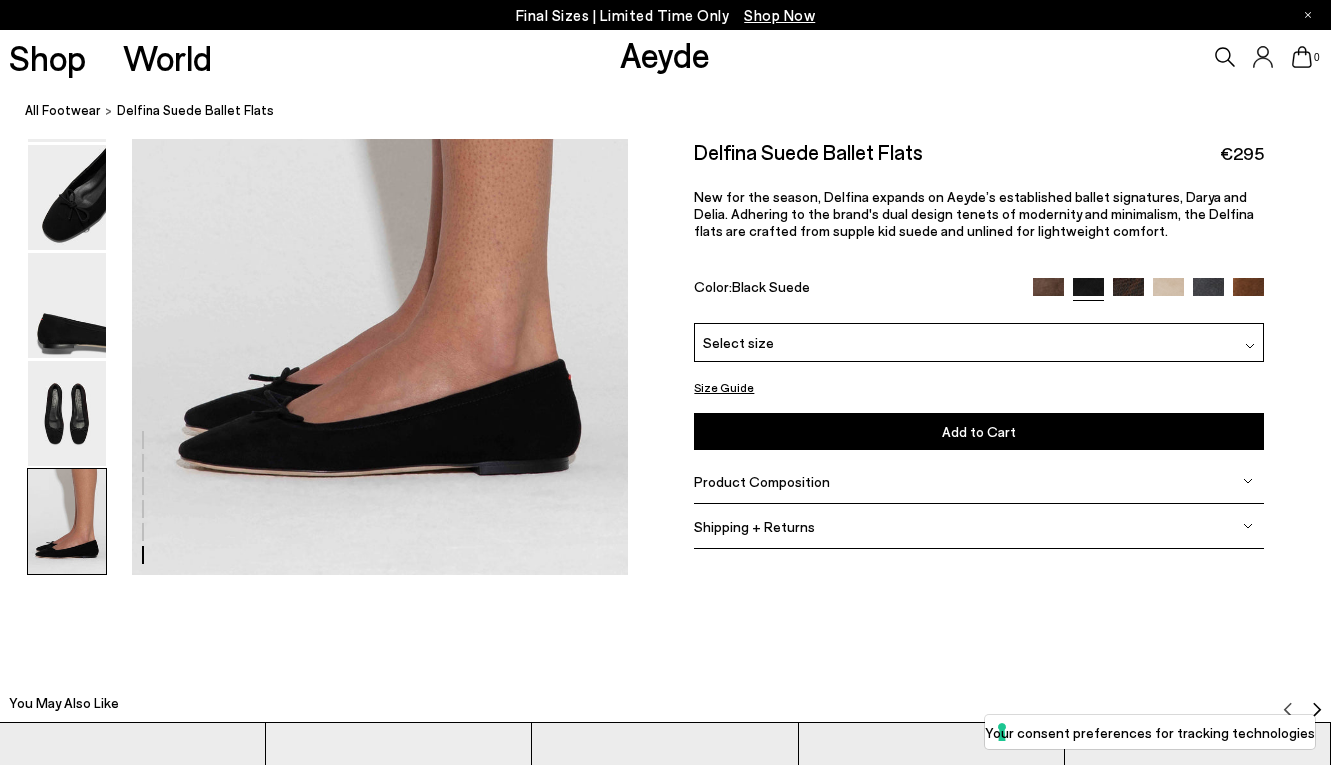 scroll, scrollTop: 3590, scrollLeft: 0, axis: vertical 